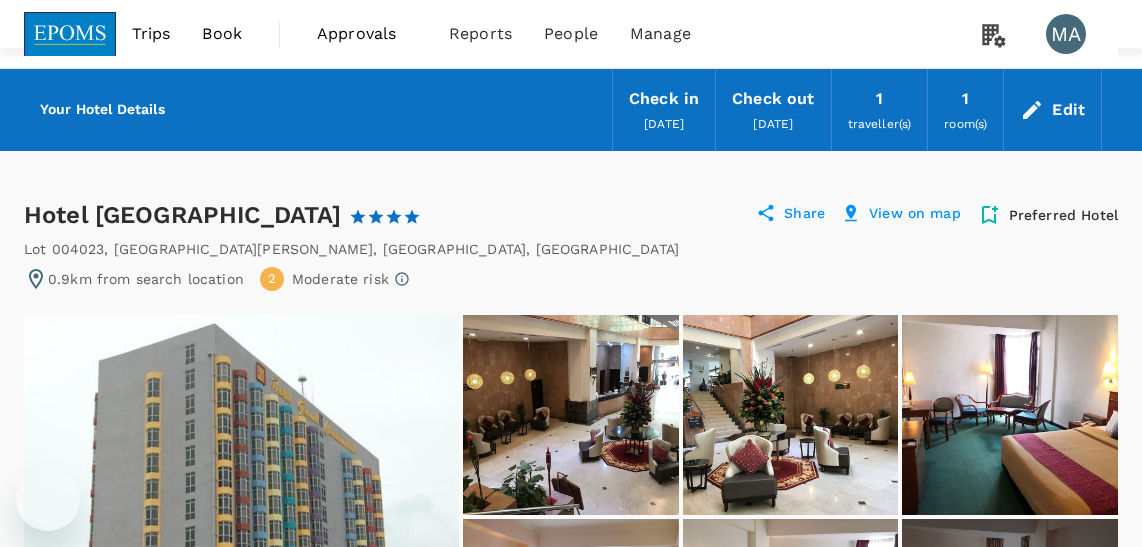 scroll, scrollTop: 1127, scrollLeft: 0, axis: vertical 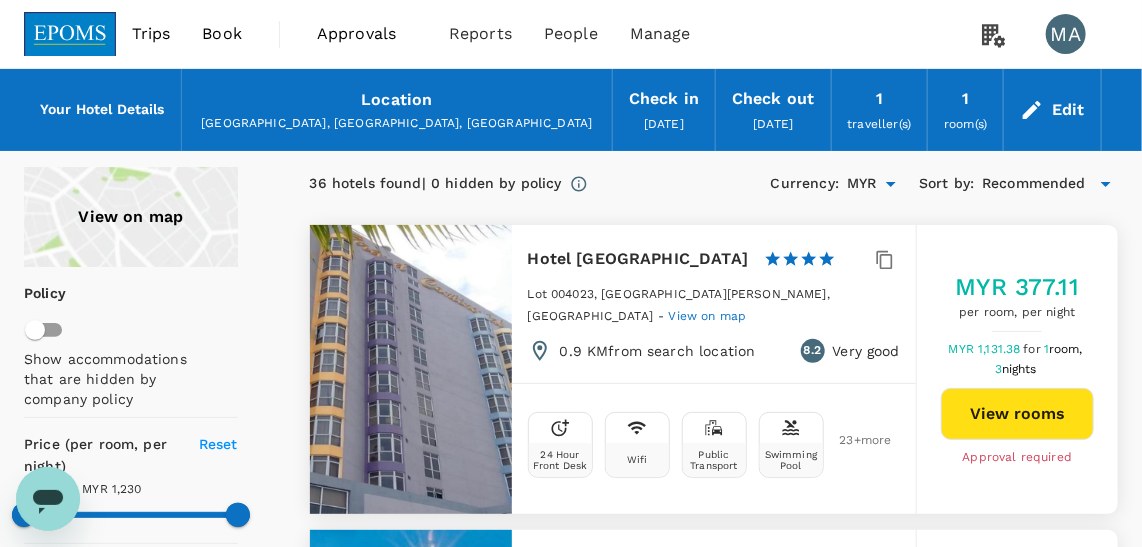 click on "Book" at bounding box center [222, 34] 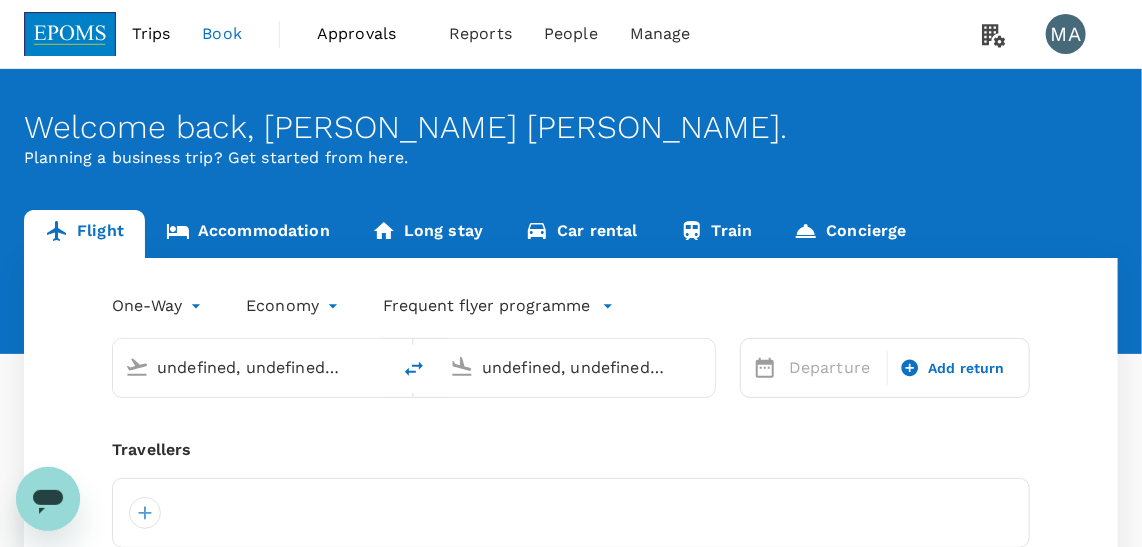 type 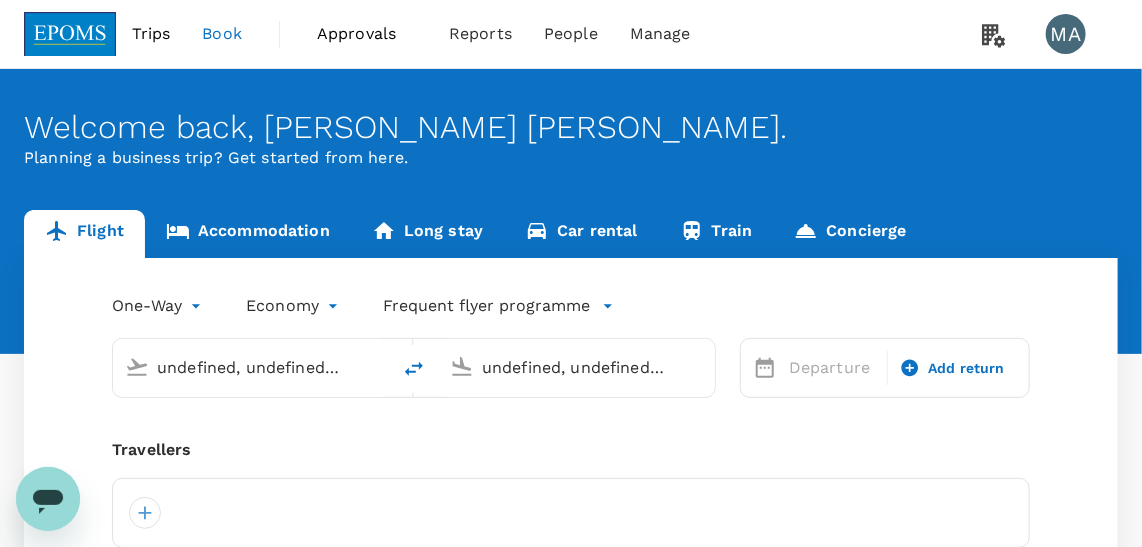 type 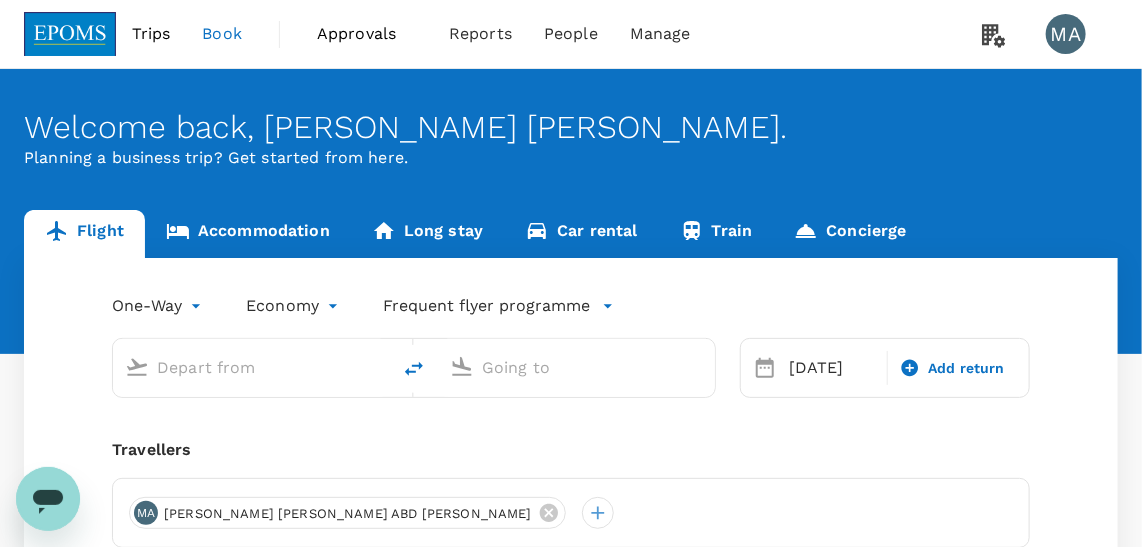 click at bounding box center [252, 367] 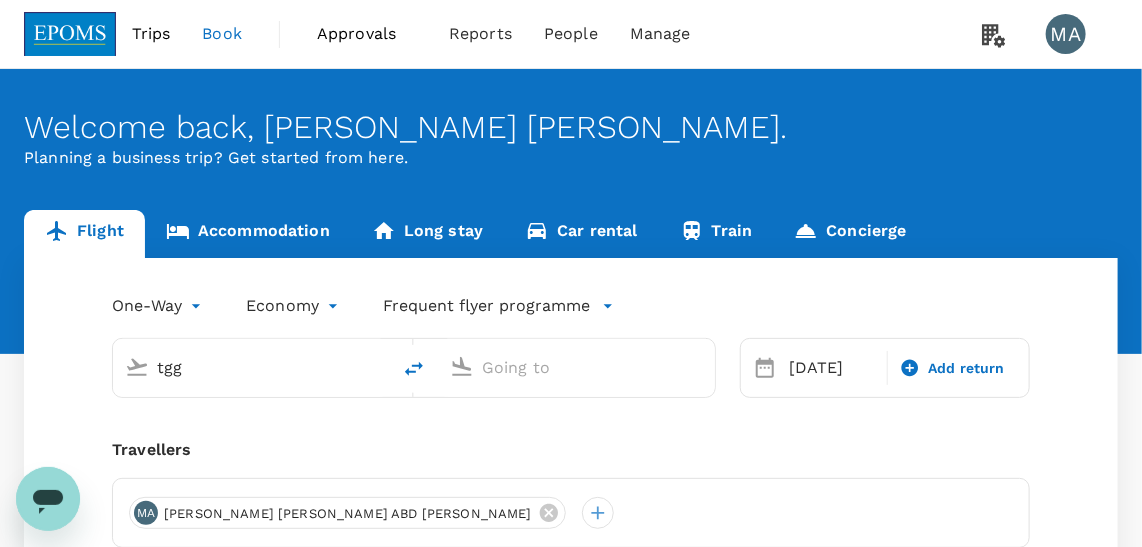 type on "Kuala Terengganu (TGG)" 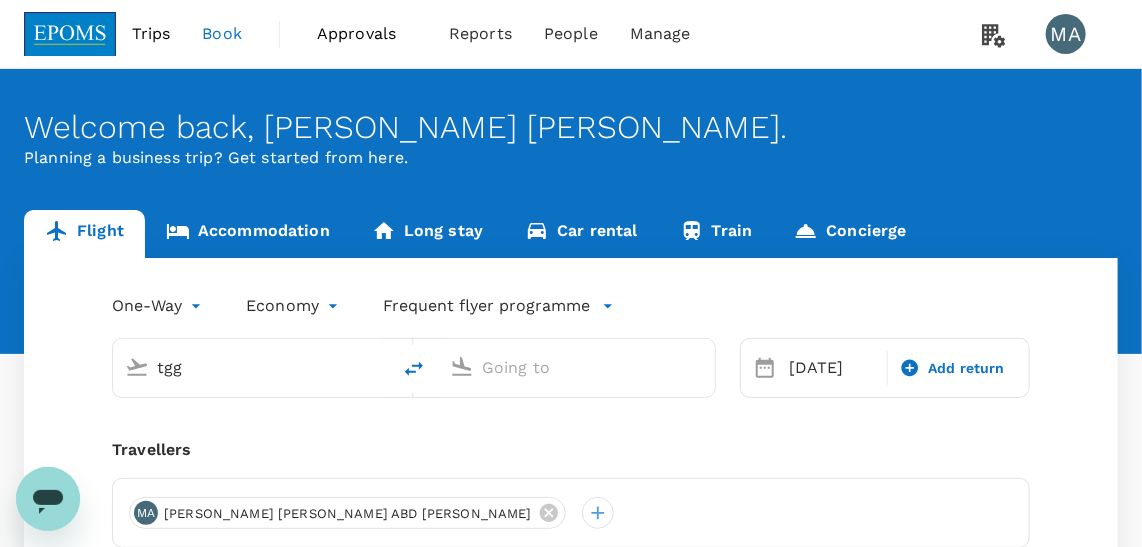 type on "Kota Kinabalu Intl (BKI)" 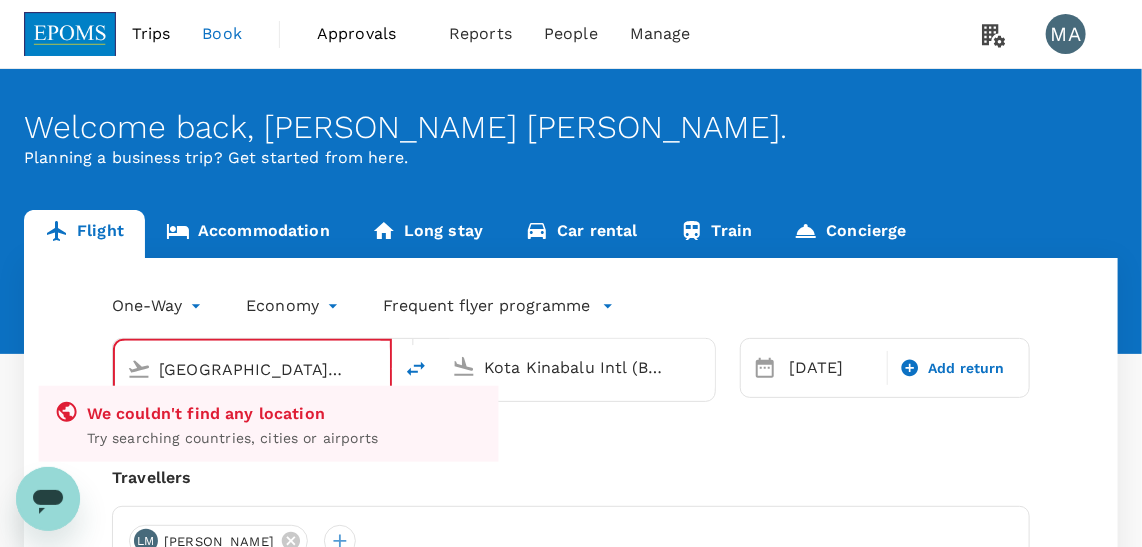 type 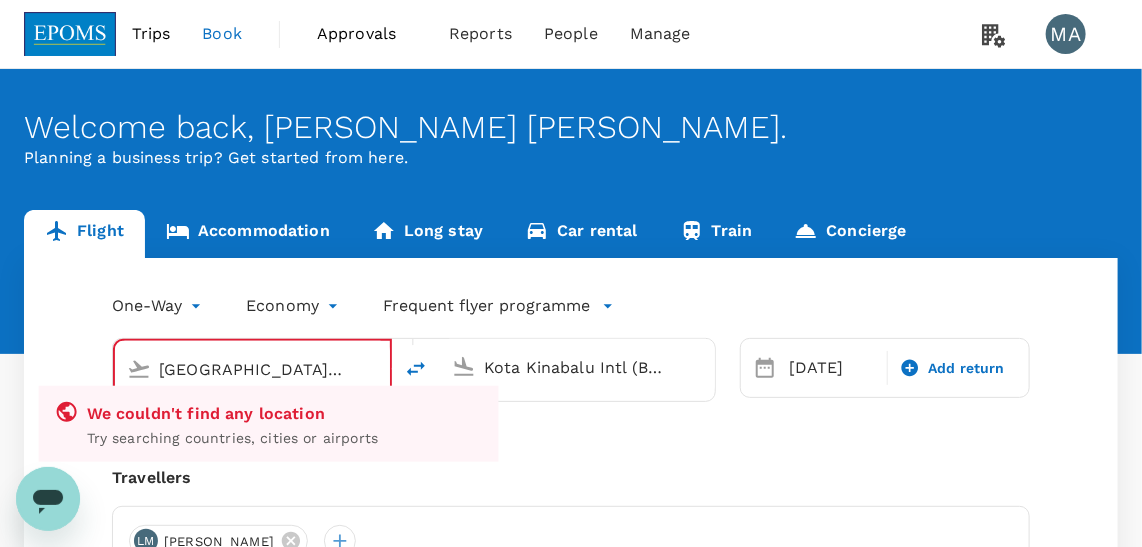 type 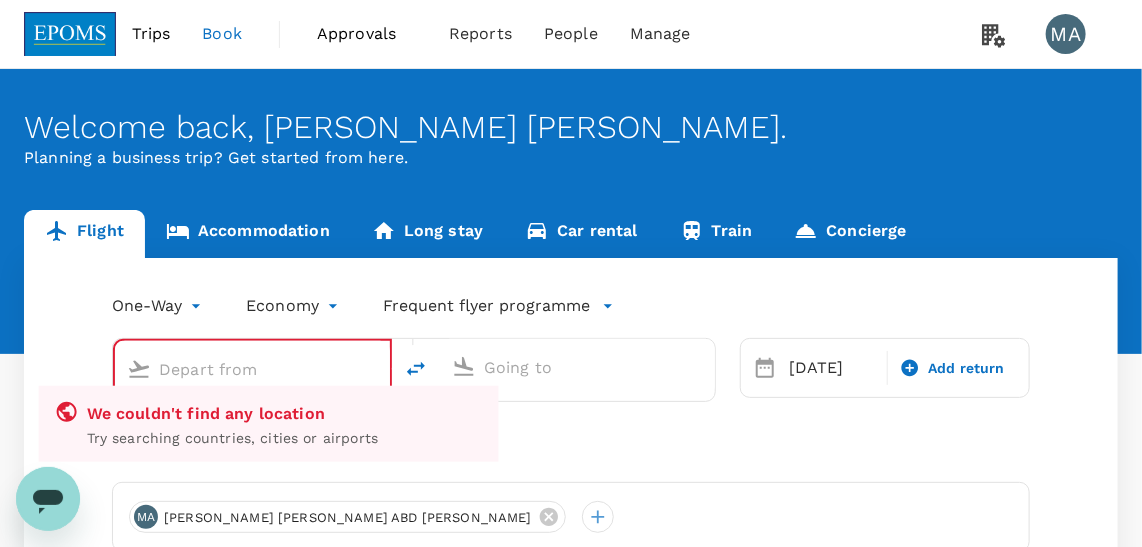 type on "Kuala Terengganu (TGG)" 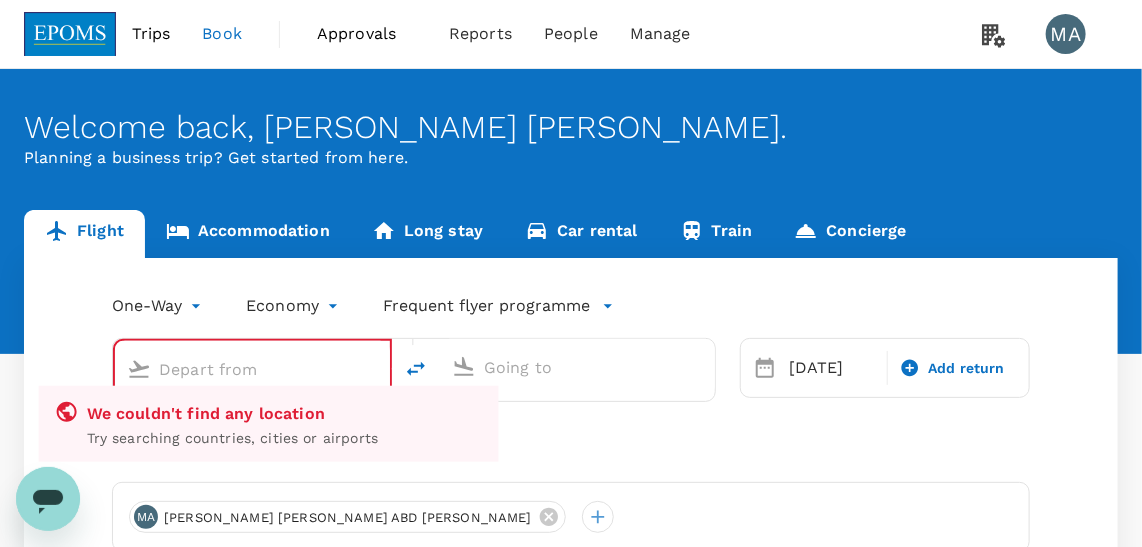 type on "Kota Kinabalu Intl (BKI)" 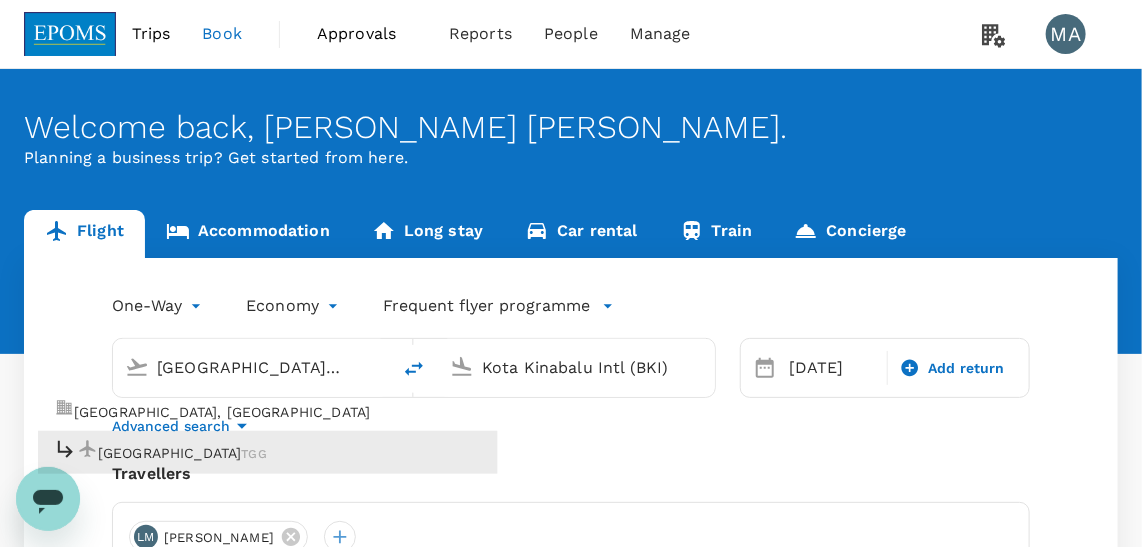click on "[GEOGRAPHIC_DATA]" at bounding box center (170, 453) 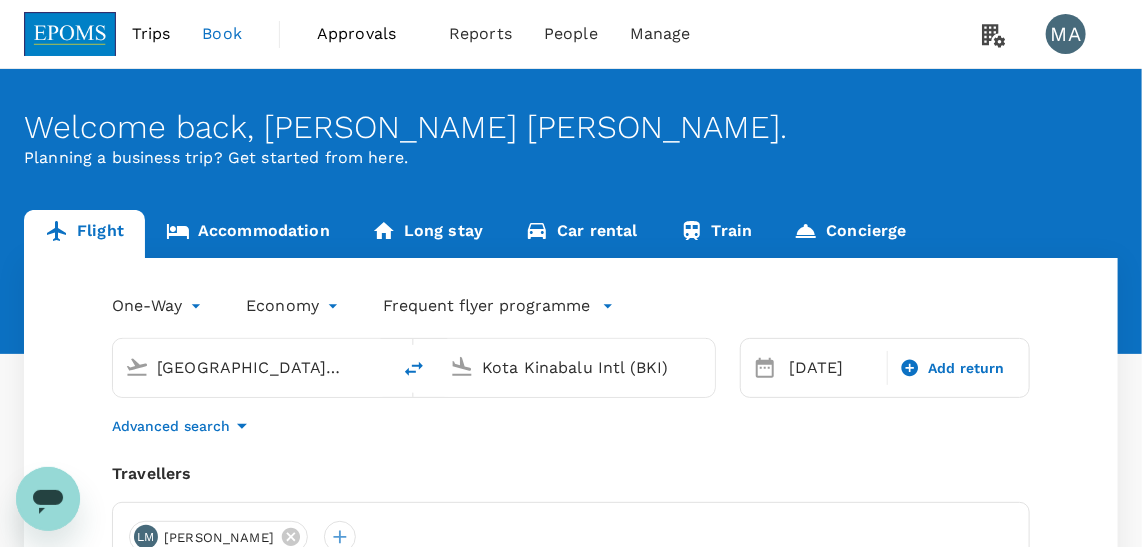 click on "Kota Kinabalu Intl (BKI)" at bounding box center [577, 367] 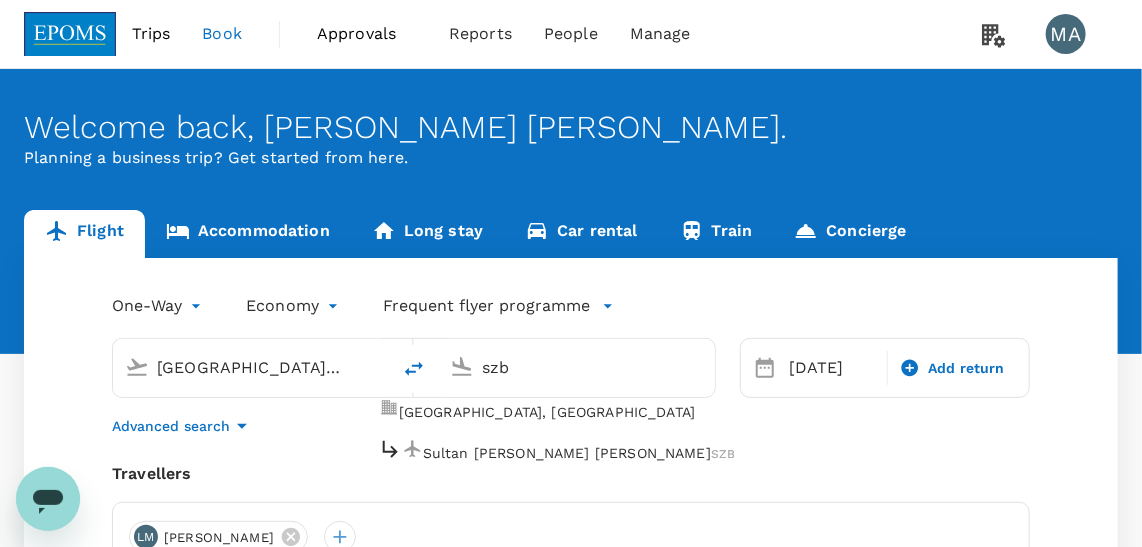 click on "Sultan Abdul Aziz Shah" at bounding box center [567, 453] 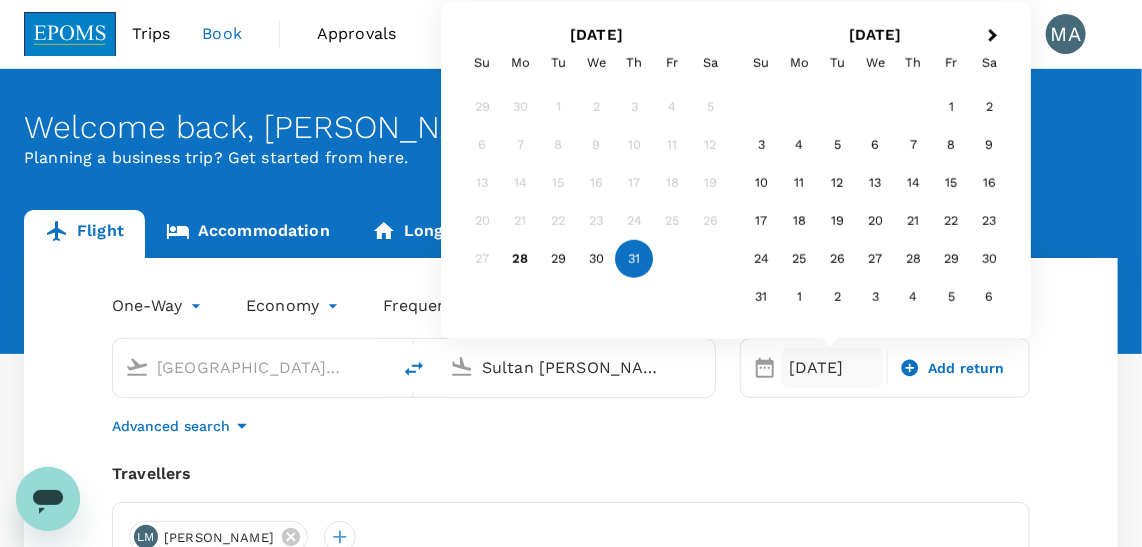 scroll, scrollTop: 272, scrollLeft: 0, axis: vertical 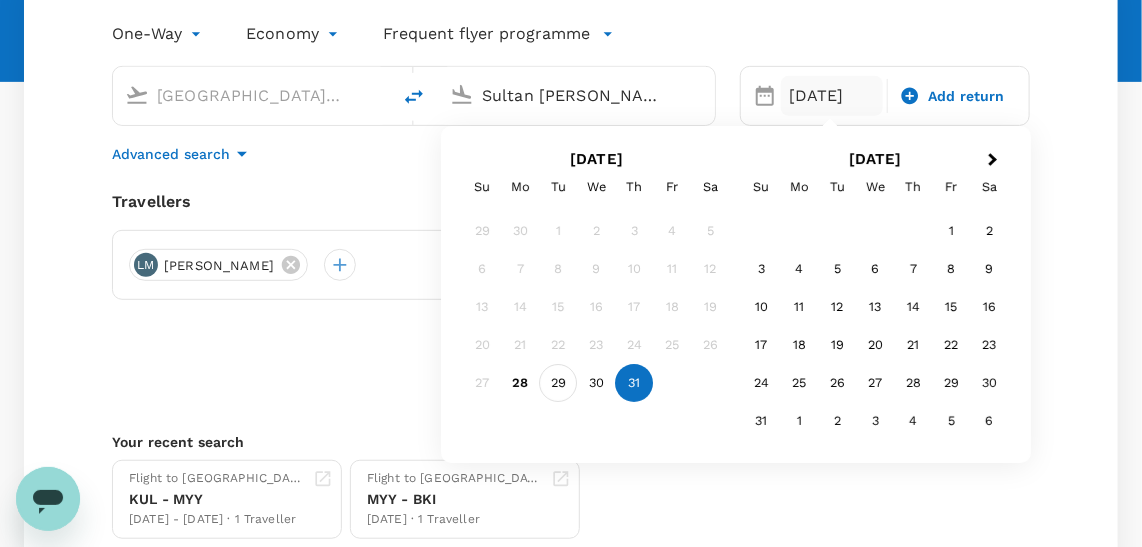 type on "Sultan Abdul Aziz Shah (SZB)" 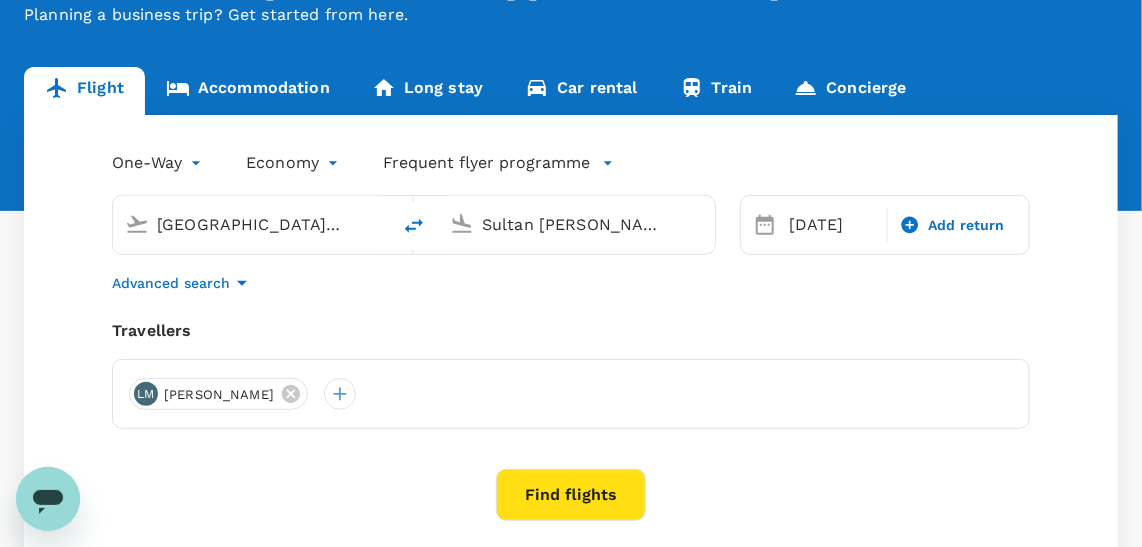 scroll, scrollTop: 90, scrollLeft: 0, axis: vertical 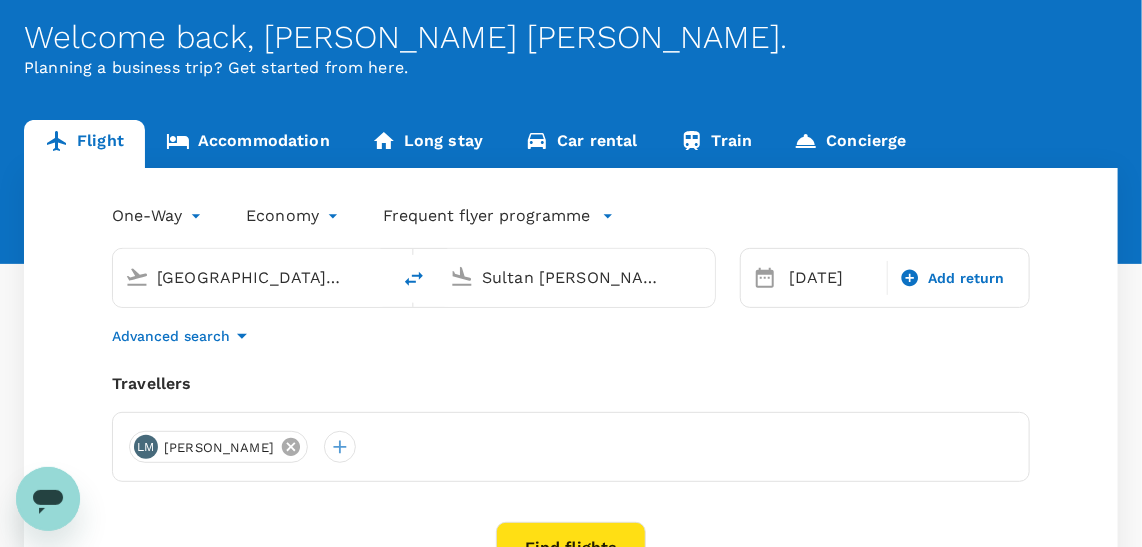 click 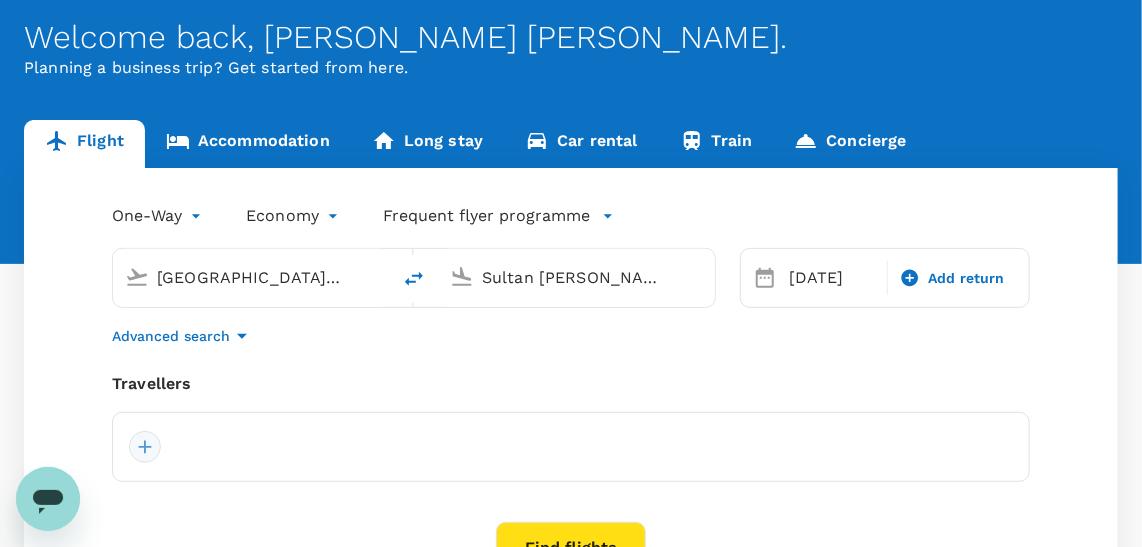 drag, startPoint x: 169, startPoint y: 438, endPoint x: 157, endPoint y: 440, distance: 12.165525 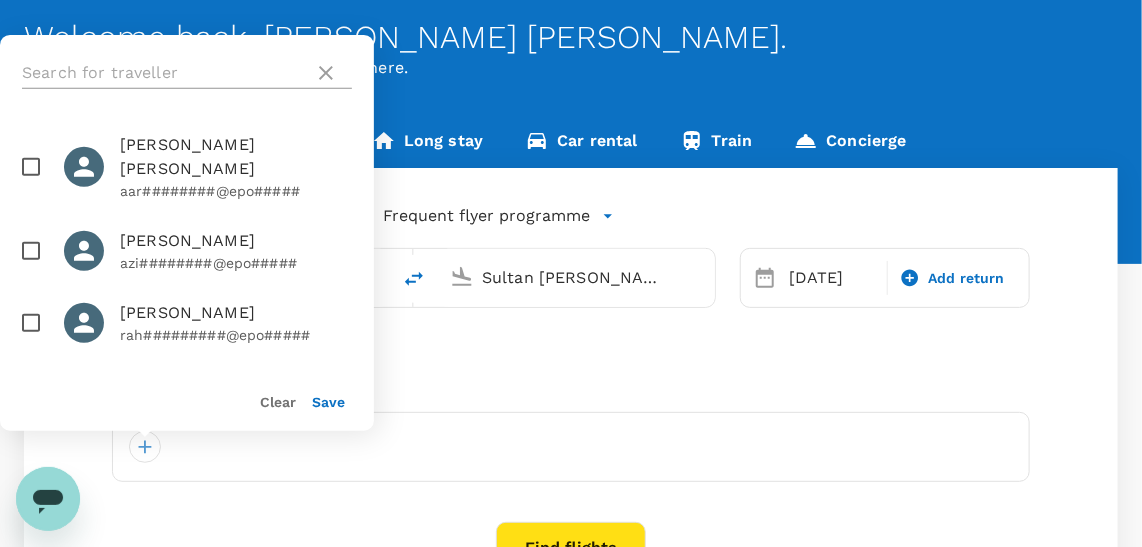 scroll, scrollTop: 39, scrollLeft: 0, axis: vertical 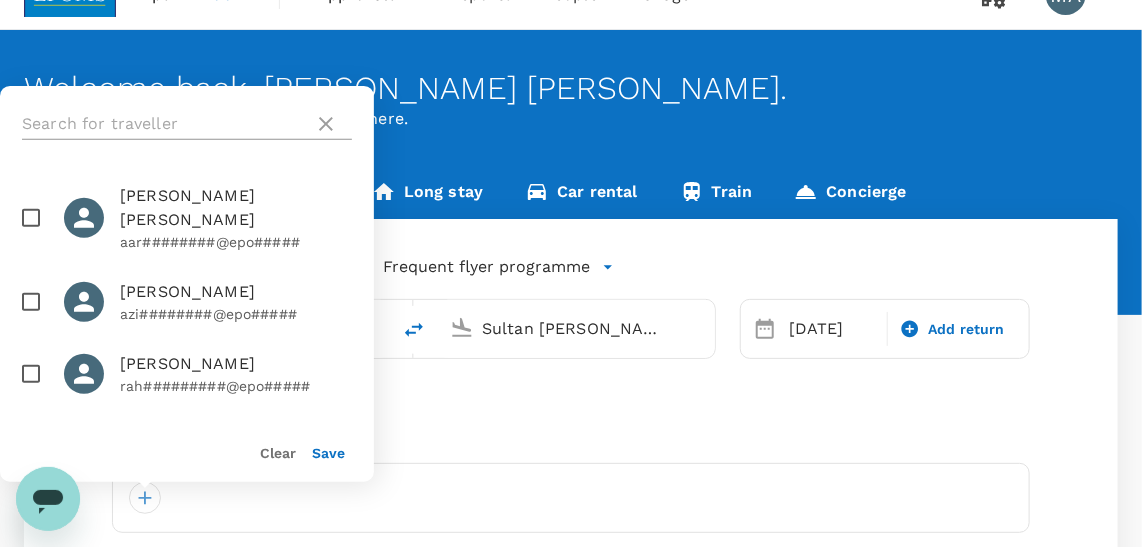 click on "Welcome back , MOHAMMAD HAZARUL ASWAD . Planning a business trip? Get started from here. Flight Accommodation Long stay Car rental Train Concierge One-Way oneway Economy economy Frequent flyer programme Kuala Terengganu (TGG) Sultan Abdul Aziz Shah (SZB) Selected date: Tuesday, July 29th, 2025 29 Jul Add return Advanced search Travellers   AARON DYLAN CHAI CHIEN aar########@epo##### ABD AZIZ YAACOB azi########@epo##### ABD RAHMAN ABU BAKAR rah#########@epo##### Abdul Aziz Bin Ahmad abd######@int########### ABDUL HADI SHAHMAN ABDUL RAHIM had#######@epo##### ABDUL HAFIZ MOHAMAD ARIF haf#######@epo##### ABDUL KAMIL ABU BAKAR abd#########@gma###### ABDUL KAYYUM LOKMAN kay##########@epo##### ABDUL LATIF RANI lat#######@epo##### ABDUL MALEK MOHAME ALWAY mal########@epo##### ABDUL MALEK MADANI mal#########@epo##### ABDUL QAYYUM ABDUL HALIM qay#########@epo##### ABDUL RAHIM HUSSEIN rah############@gma###### ABDUL RAZAK SALLEH raz#########@epo##### ABDUL RAZZAQ ABD.RAHMAN raz##########@epo##### ABDUL SAMAD SEMAN Clear" at bounding box center (571, 417) 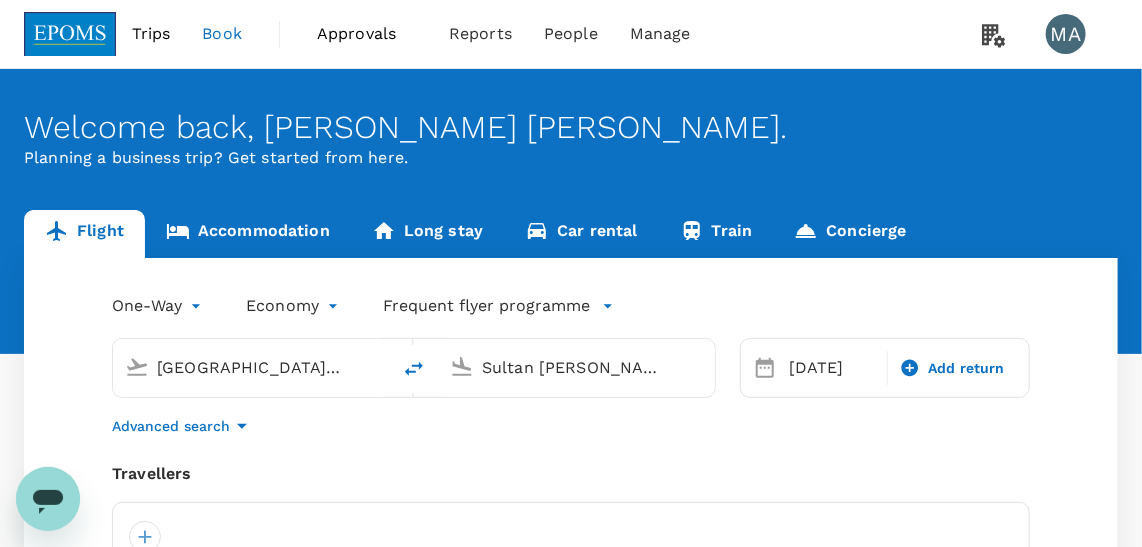 scroll, scrollTop: 363, scrollLeft: 0, axis: vertical 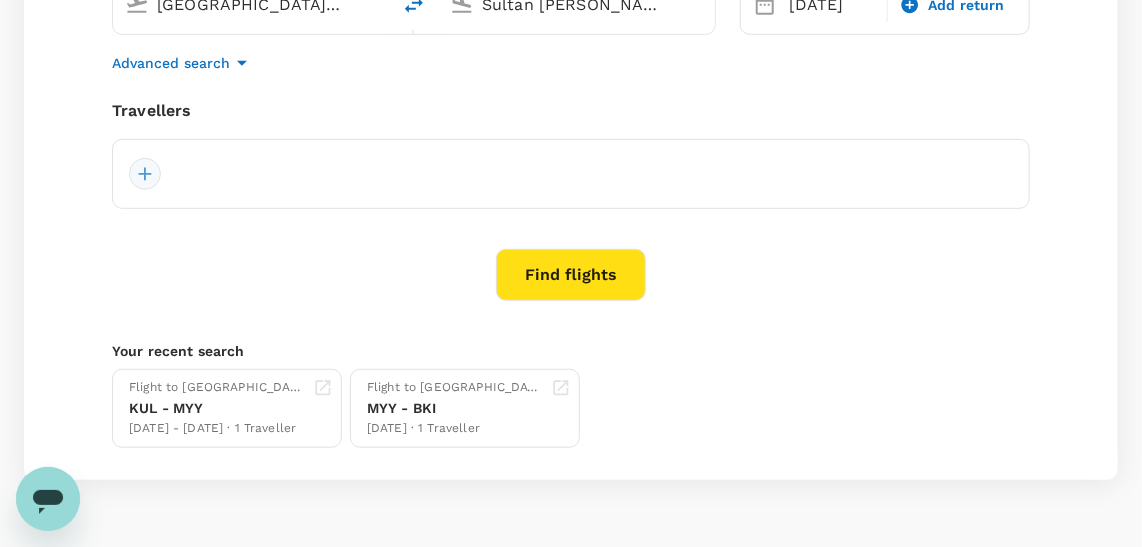 click at bounding box center [145, 174] 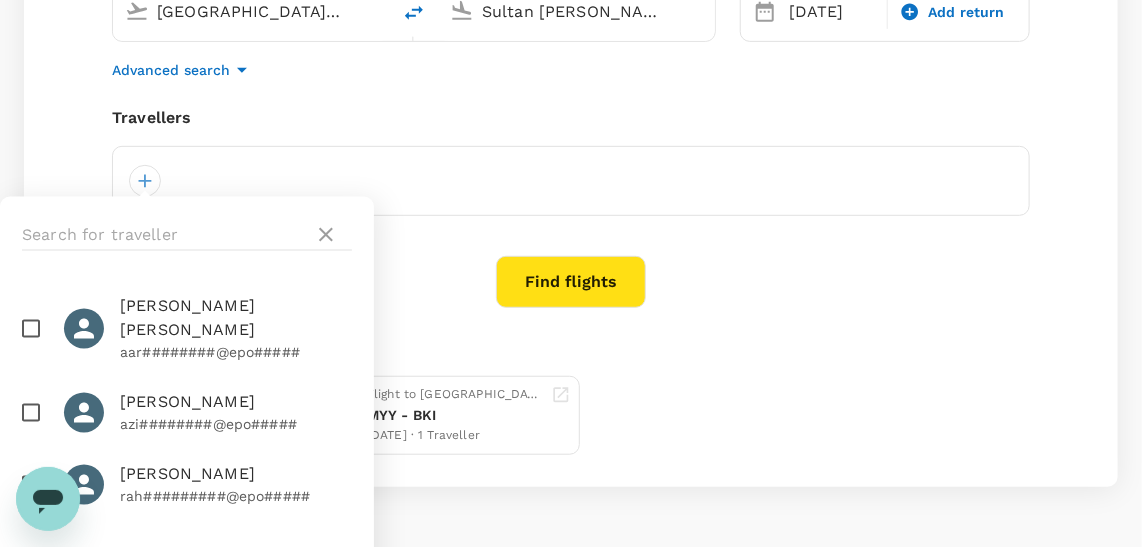 scroll, scrollTop: 90, scrollLeft: 0, axis: vertical 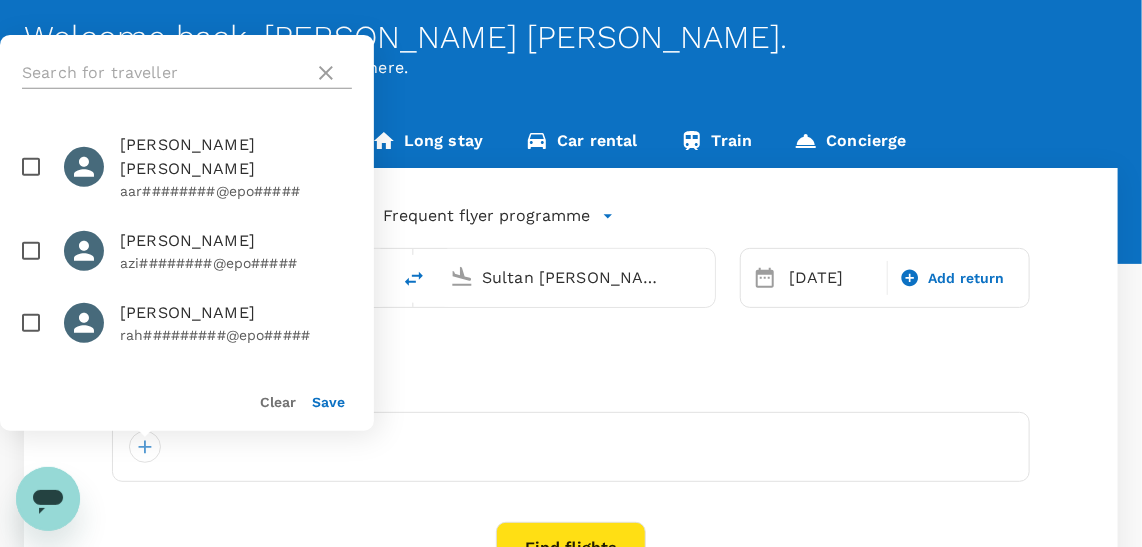 click at bounding box center [164, 73] 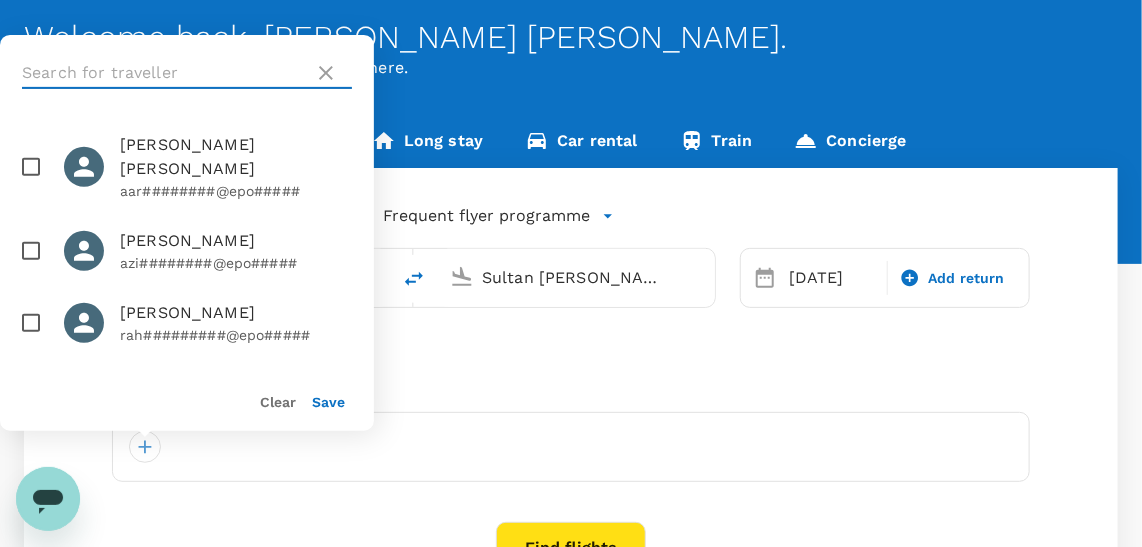 paste on "MOHD ZAMIR BIN AHMAD PAUD" 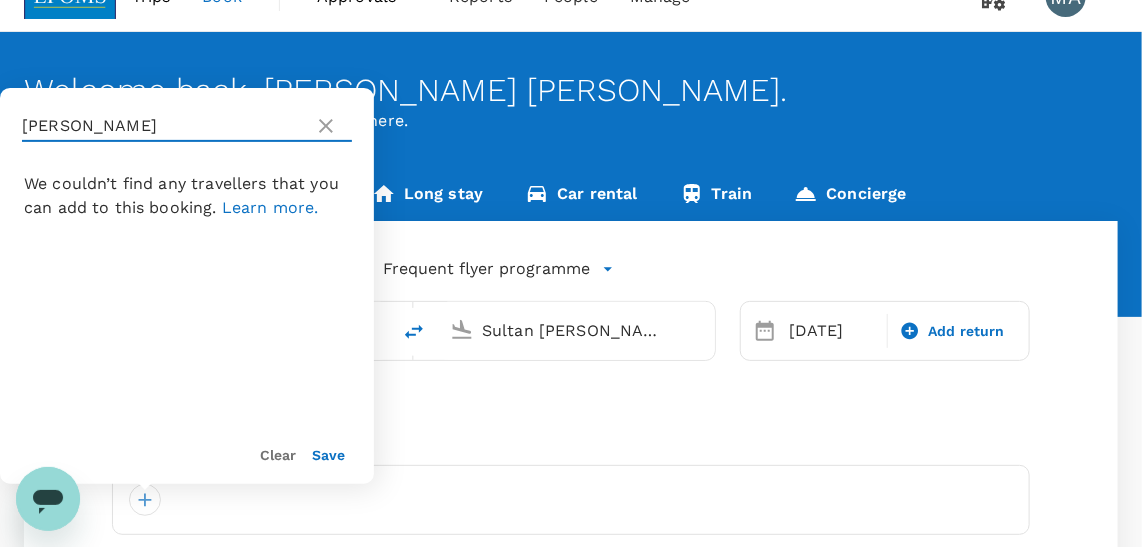 scroll, scrollTop: 0, scrollLeft: 0, axis: both 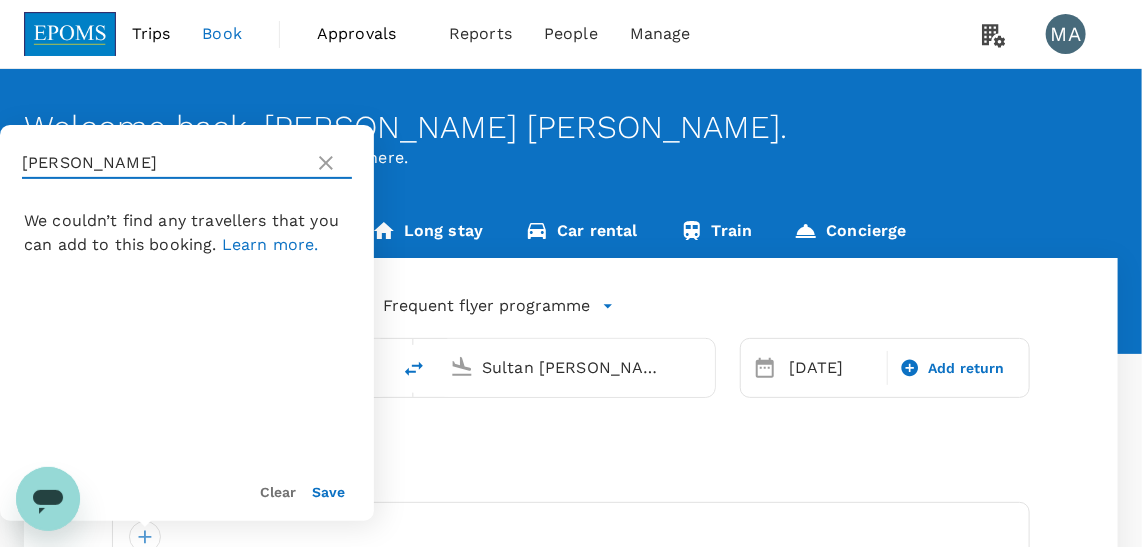 drag, startPoint x: 55, startPoint y: 158, endPoint x: -4, endPoint y: 153, distance: 59.211487 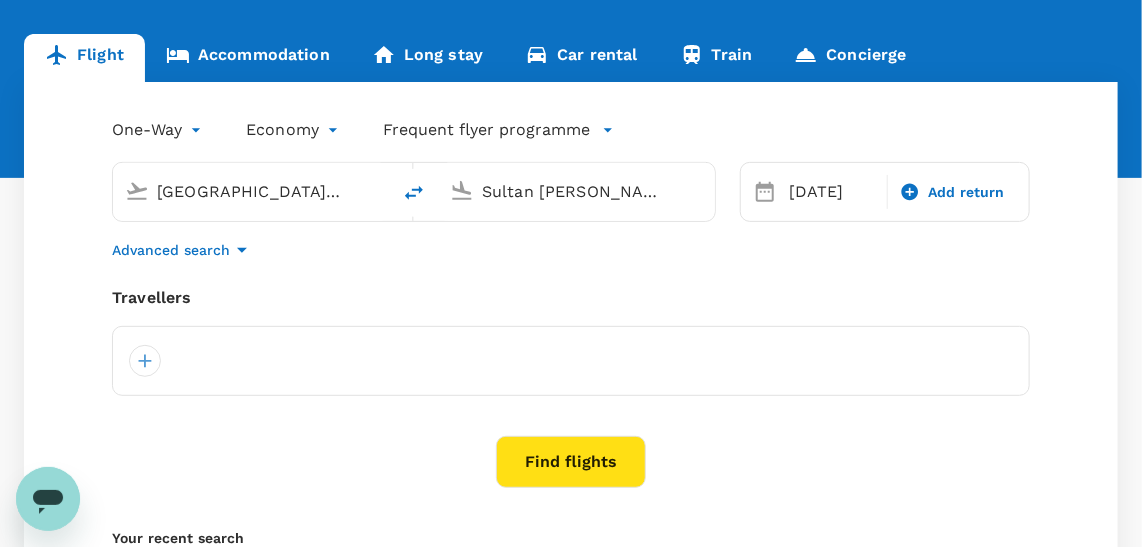 scroll, scrollTop: 272, scrollLeft: 0, axis: vertical 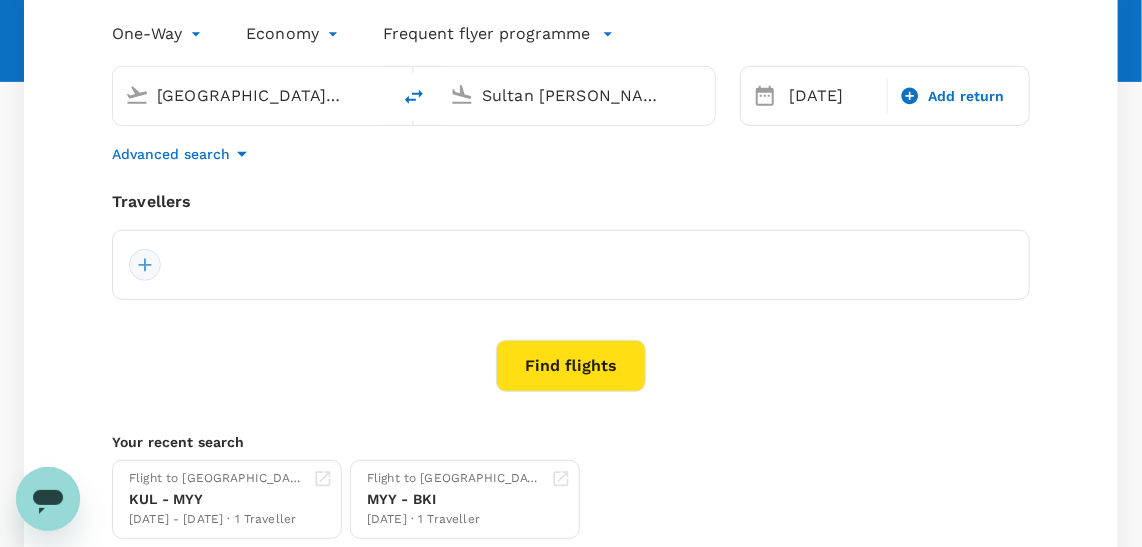 click at bounding box center [145, 265] 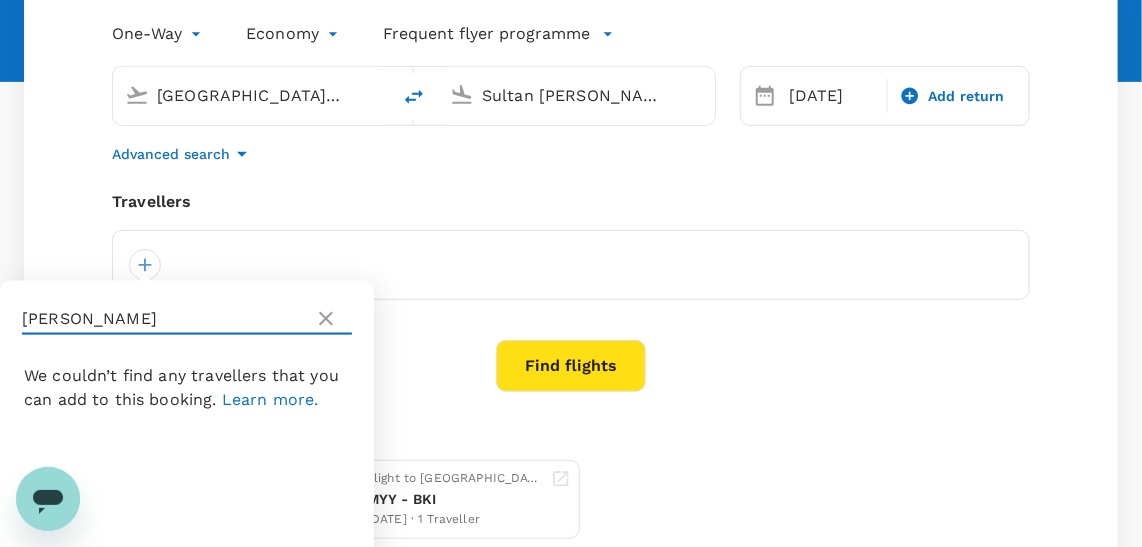 drag, startPoint x: 167, startPoint y: 312, endPoint x: 332, endPoint y: 320, distance: 165.19383 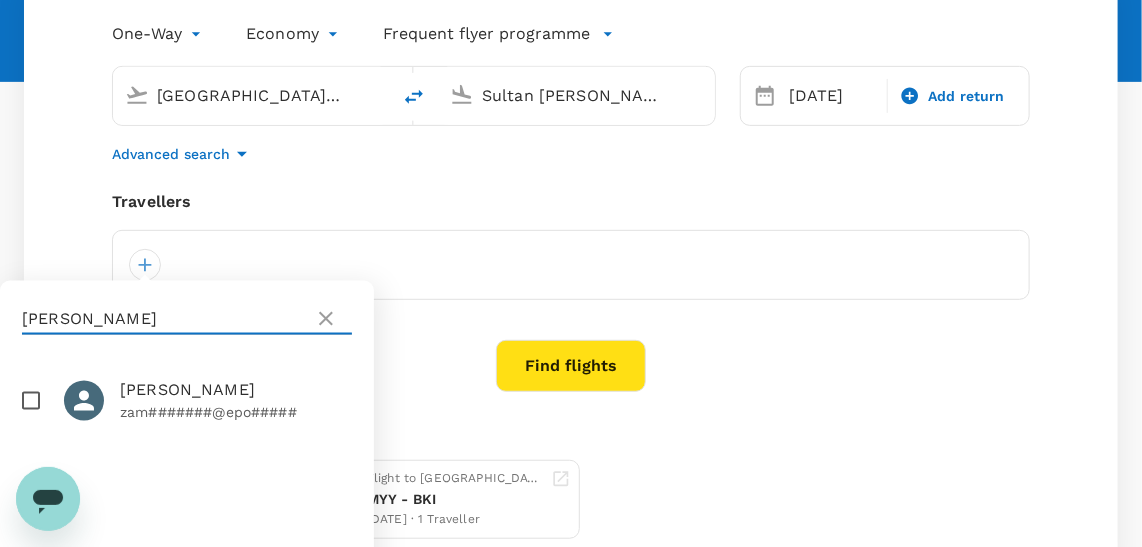 click on "MOHD ZAMIR" at bounding box center [164, 319] 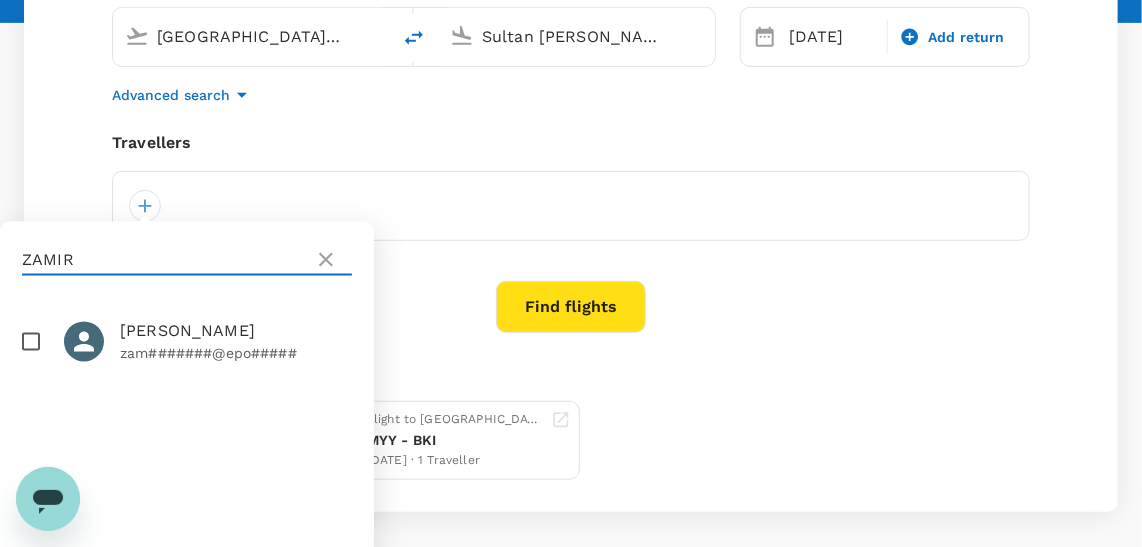 scroll, scrollTop: 417, scrollLeft: 0, axis: vertical 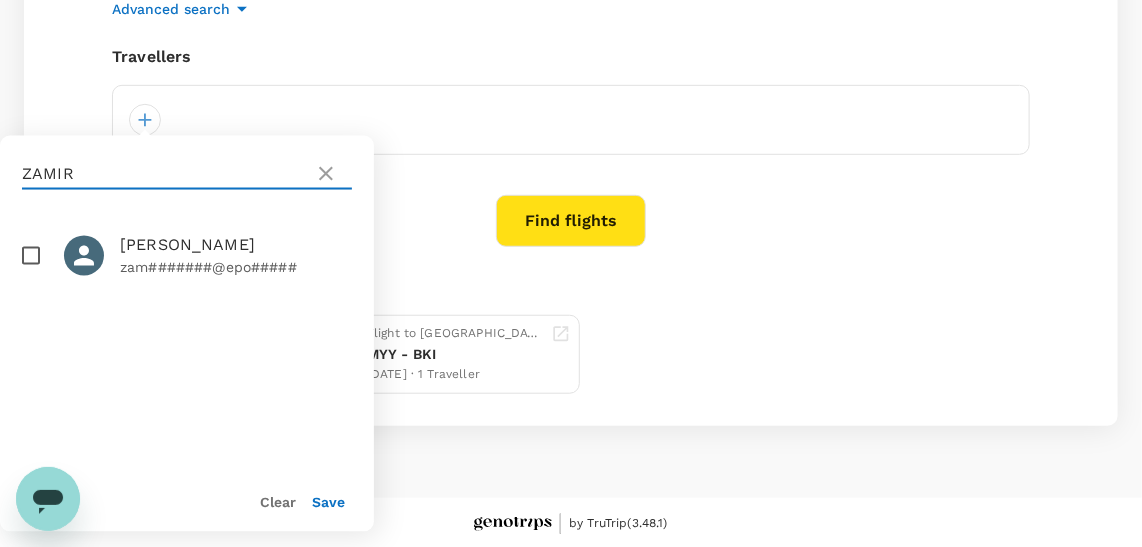 type on "ZAMIR" 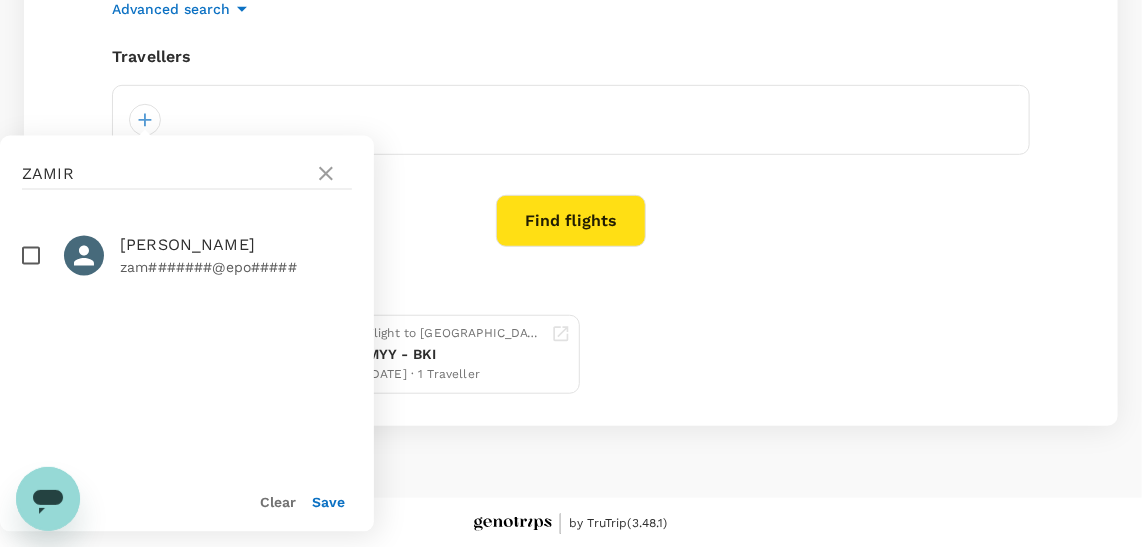 click at bounding box center (31, 256) 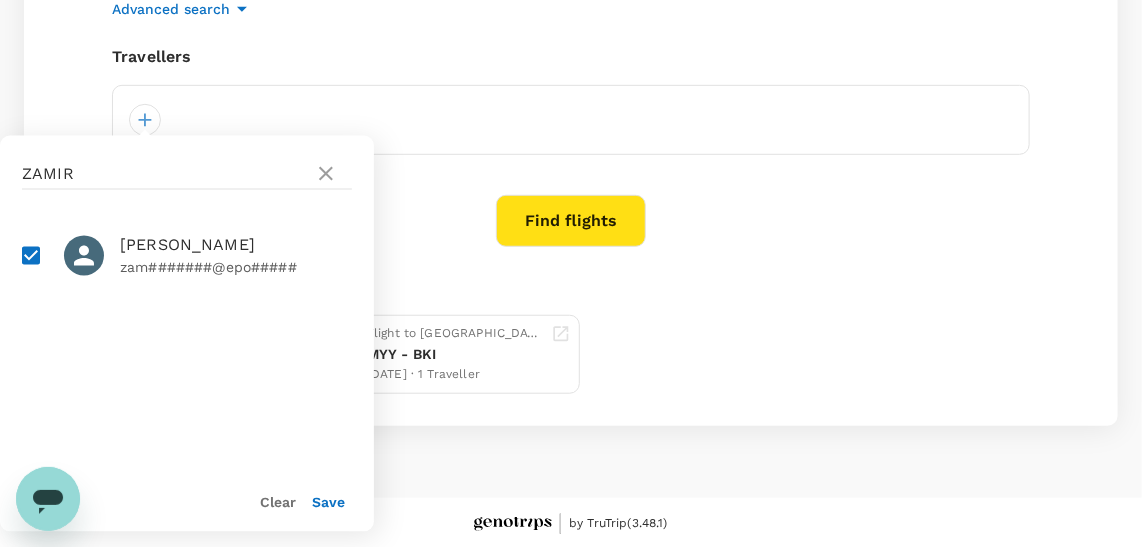 click on "Save" at bounding box center [320, 494] 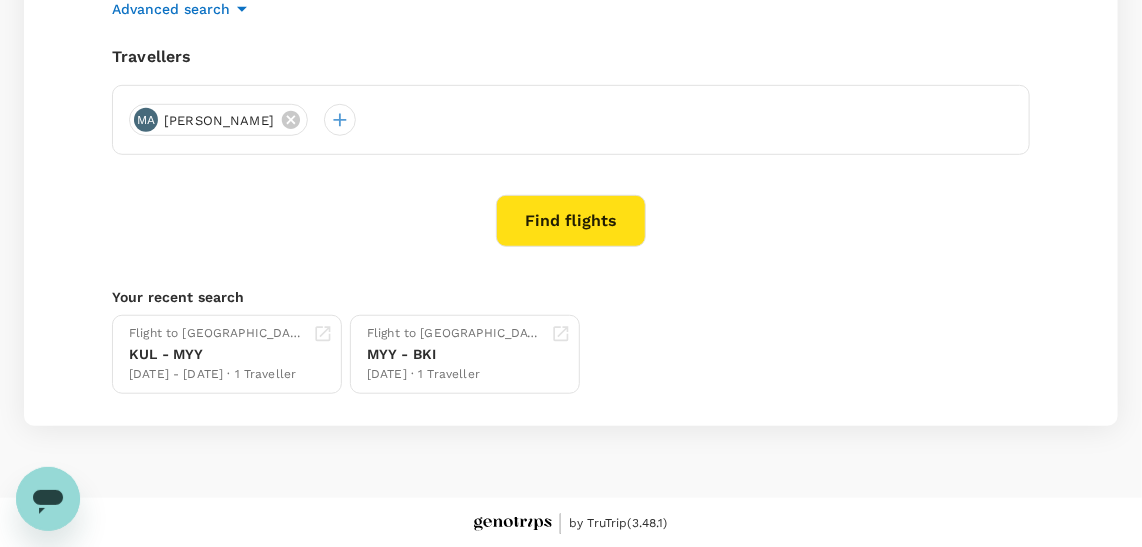 click on "Find flights" at bounding box center [571, 221] 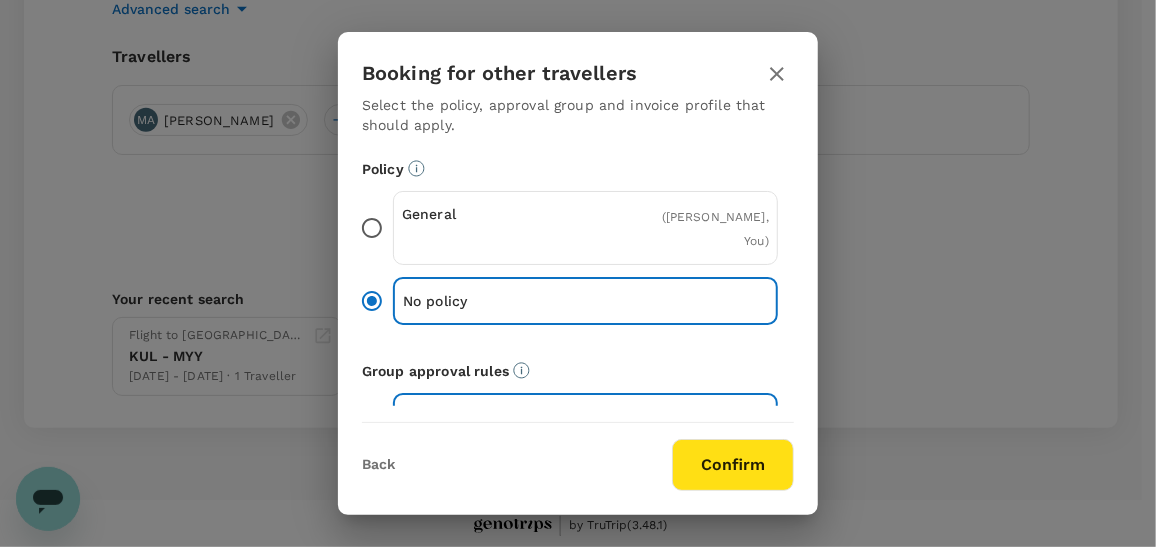 click on "General ( MOHD ZAMIR AHMAD PAUD, You )" at bounding box center (372, 228) 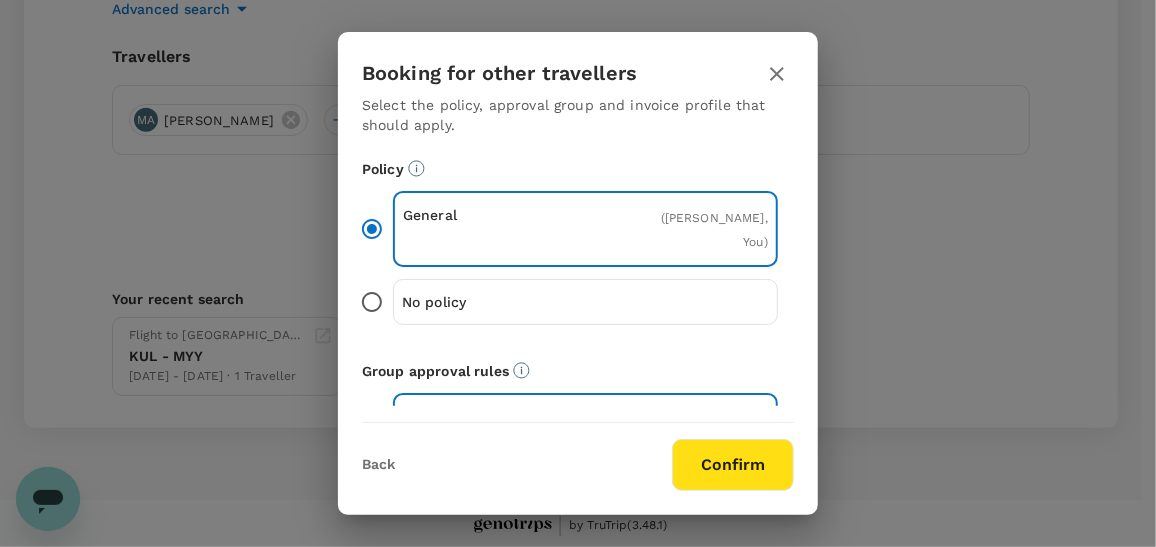 click on "Confirm" at bounding box center (733, 465) 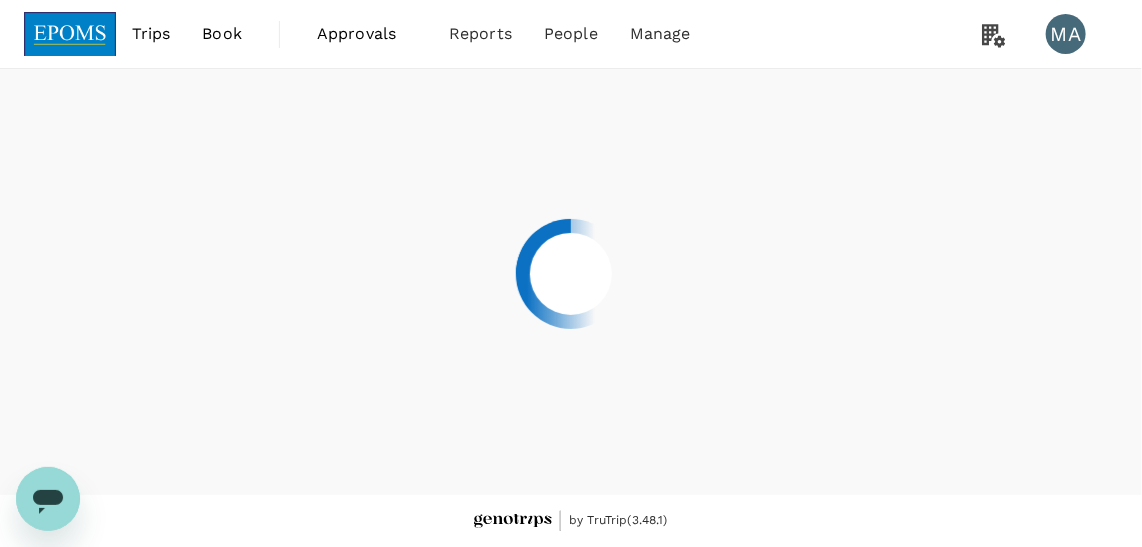 scroll, scrollTop: 0, scrollLeft: 0, axis: both 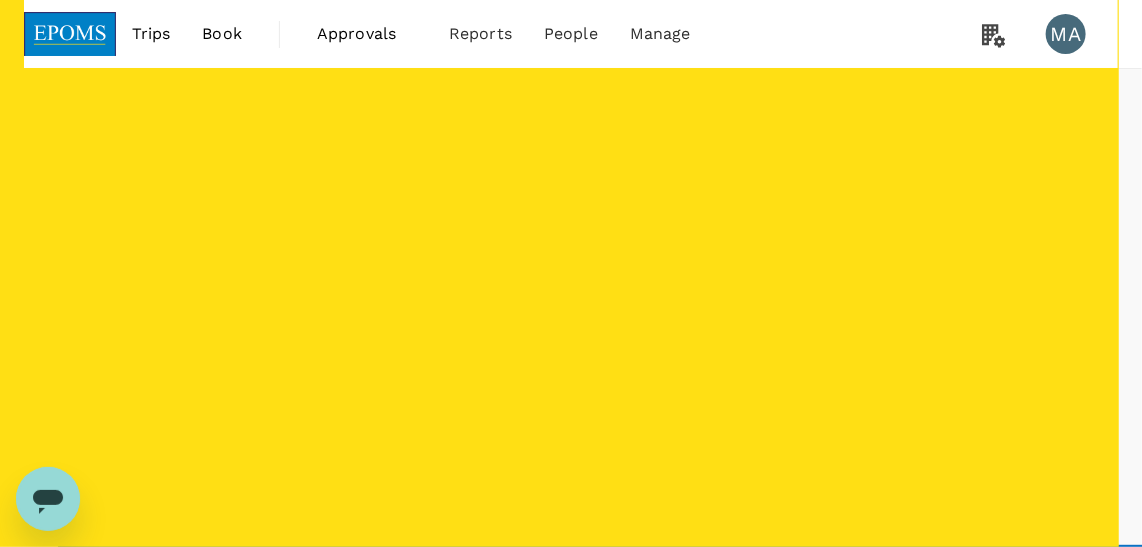 type on "MYR" 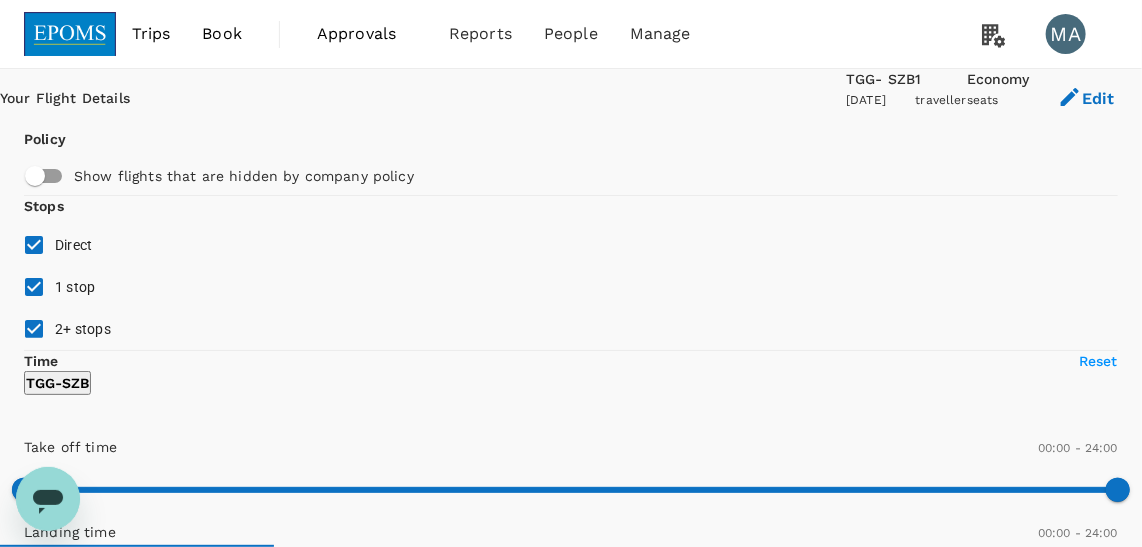 click on "Policy Show flights that are hidden by company policy Stops Direct 1 stop 2+ stops Time Reset TGG - SZB Take off time 00:00 - 24:00 Landing time 00:00 - 24:00 Duration 1.0 hours Business trip essentials Clear all Cabin baggage Checked baggage Flexible to change Refundable Free seat selection Complimentary drinks and meal Cabin class Change Economy Only economy Airlines Clear all firefly Other Exclude code share flights 2   flights found  |   0   hidden by policy Currency :  MYR Sort by :  Recommended firefly     - Economy   View flight details 19:40 20:40 TGG Direct ,  1h 0min SZB Non-refundable Changeable (with a fee) 1 x 10kg + 3 Others From MYR 800.04 View options firefly     - Economy   View flight details 08:40 09:40 TGG Direct ,  1h 0min SZB Non-refundable Changeable (with a fee) 1 x 10kg + 3 Others From MYR 916.18 View options Having trouble finding what you need? We're here to help. Request booking Talk to support 1 Showing 1 - 2 of 2 results" at bounding box center [571, 2447] 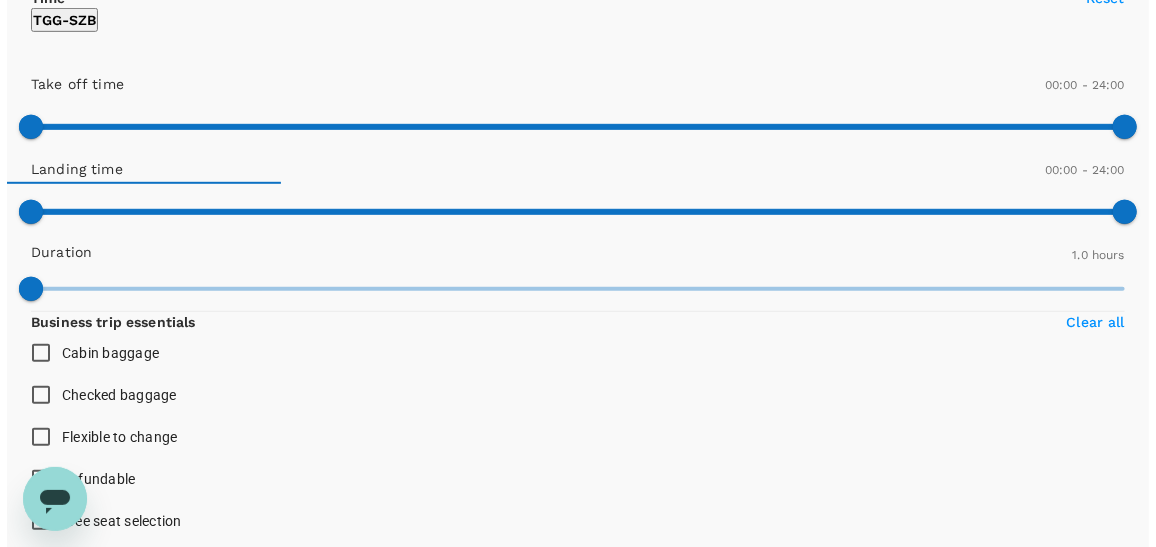 scroll, scrollTop: 181, scrollLeft: 0, axis: vertical 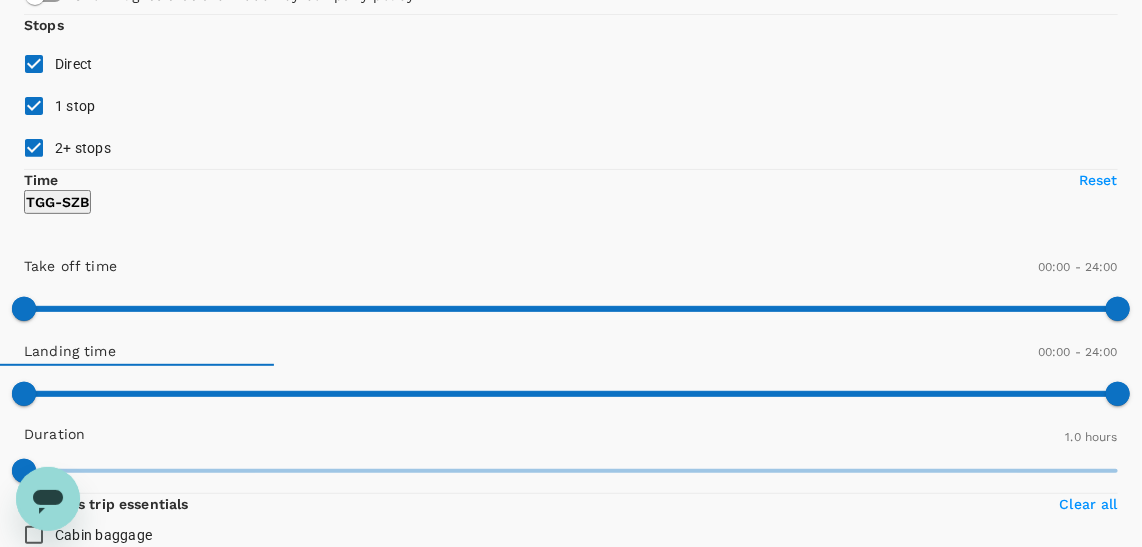 click on "Policy Show flights that are hidden by company policy Stops Direct 1 stop 2+ stops Time Reset TGG - SZB Take off time 00:00 - 24:00 Landing time 00:00 - 24:00 Duration 1.0 hours Business trip essentials Clear all Cabin baggage Checked baggage Flexible to change Refundable Free seat selection Complimentary drinks and meal Cabin class Change Economy Only economy Airlines Clear all firefly Other Exclude code share flights 2   flights found  |   0   hidden by policy Currency :  MYR Sort by :  Recommended firefly     - Economy   View flight details 19:40 20:40 TGG Direct ,  1h 0min SZB Non-refundable Changeable (with a fee) 1 x 10kg + 3 Others From MYR 800.04 View options firefly     - Economy   View flight details 08:40 09:40 TGG Direct ,  1h 0min SZB Non-refundable Changeable (with a fee) 1 x 10kg + 3 Others From MYR 916.18 View options Having trouble finding what you need? We're here to help. Request booking Talk to support 1 Showing 1 - 2 of 2 results" at bounding box center (571, 2266) 